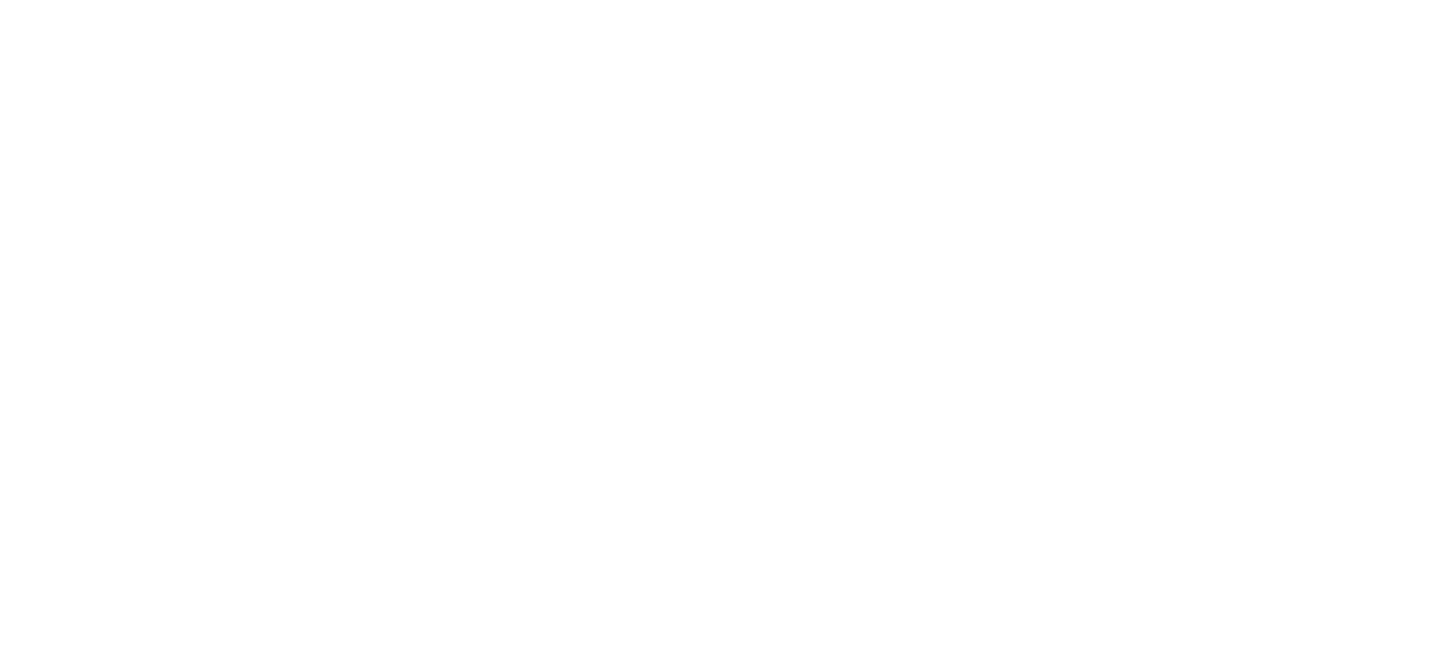 scroll, scrollTop: 0, scrollLeft: 0, axis: both 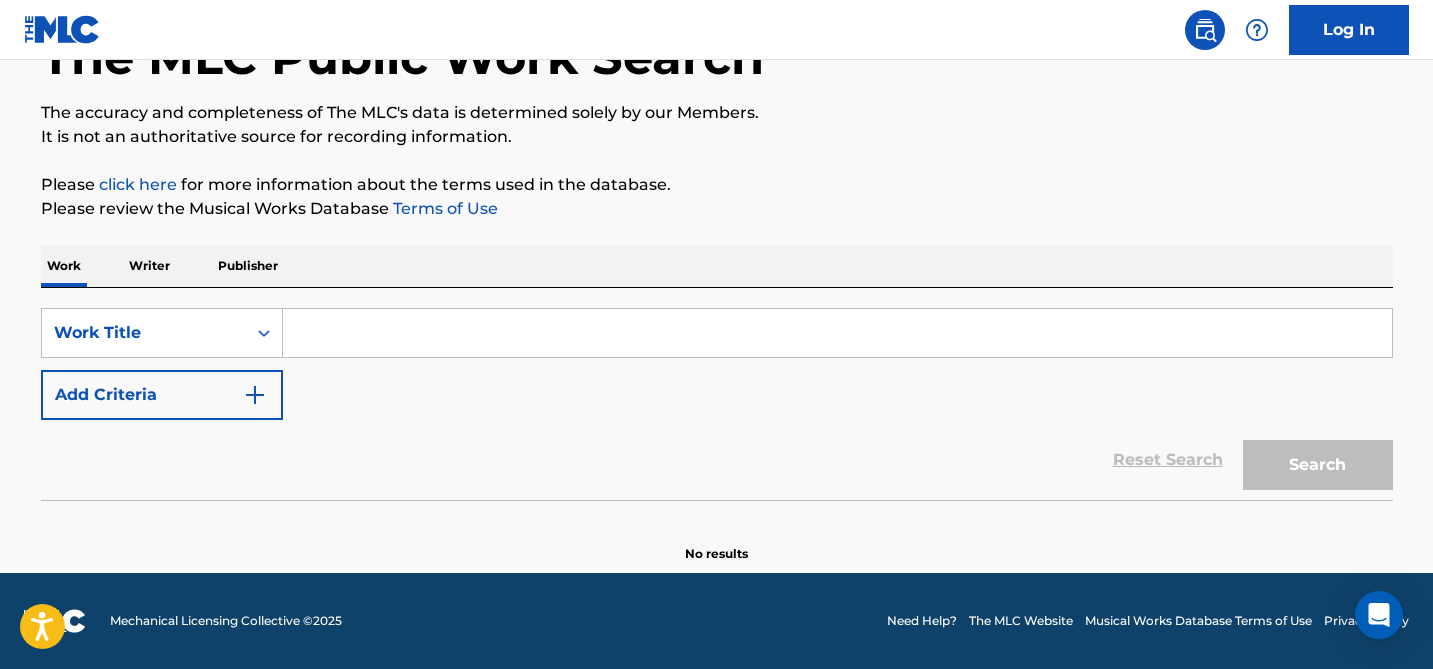click on "Publisher" at bounding box center (248, 266) 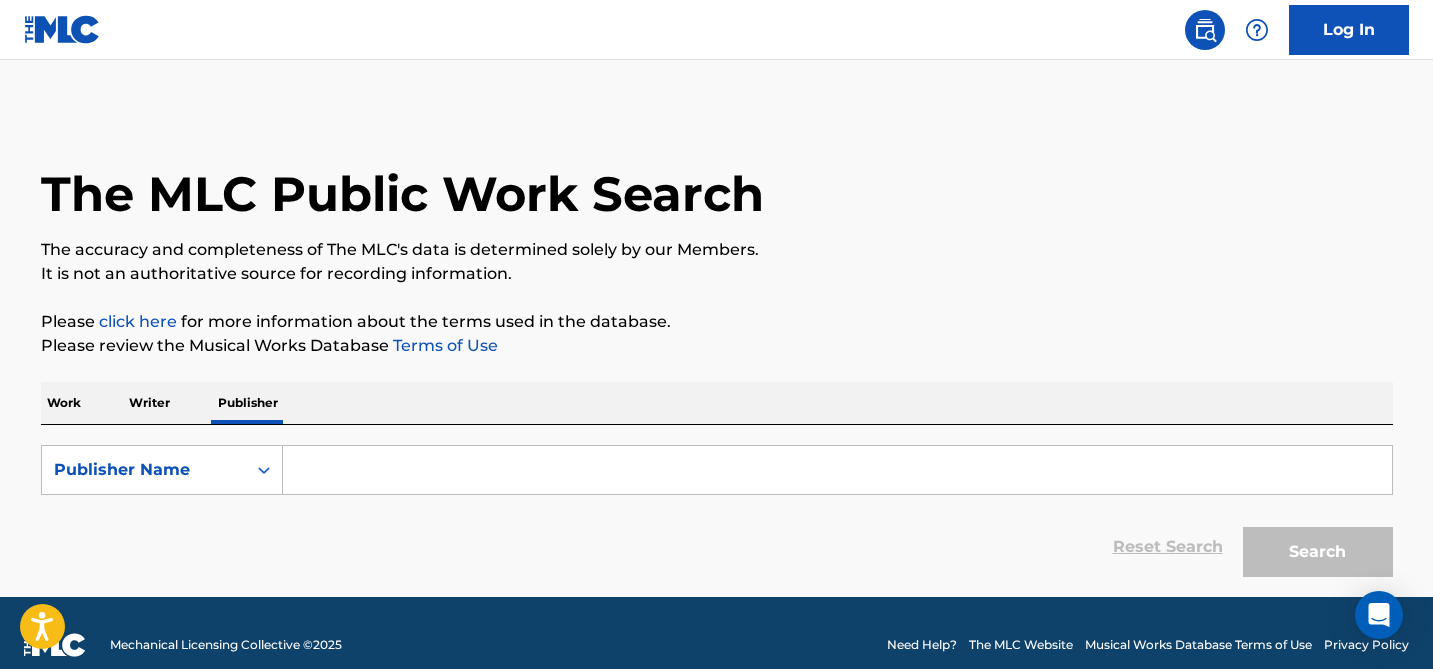 click at bounding box center (837, 470) 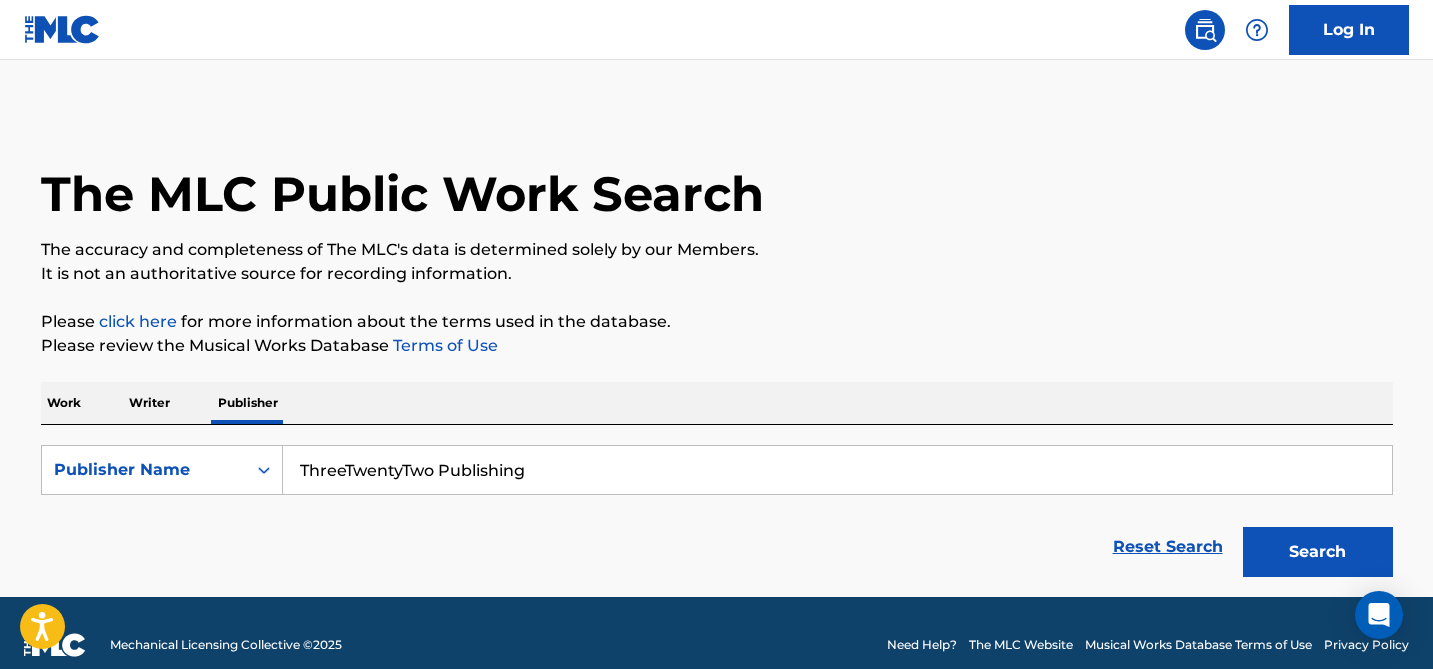 type on "ThreeTwentyTwo Publishing" 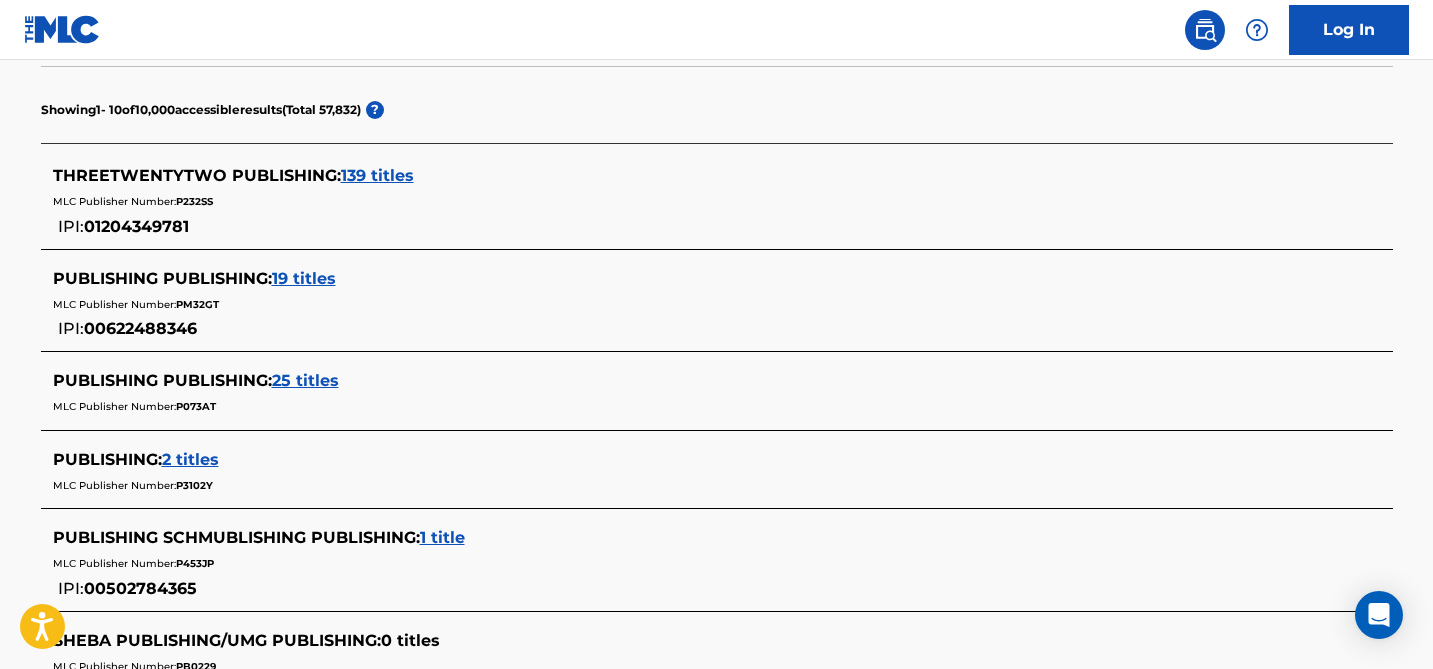 scroll, scrollTop: 524, scrollLeft: 0, axis: vertical 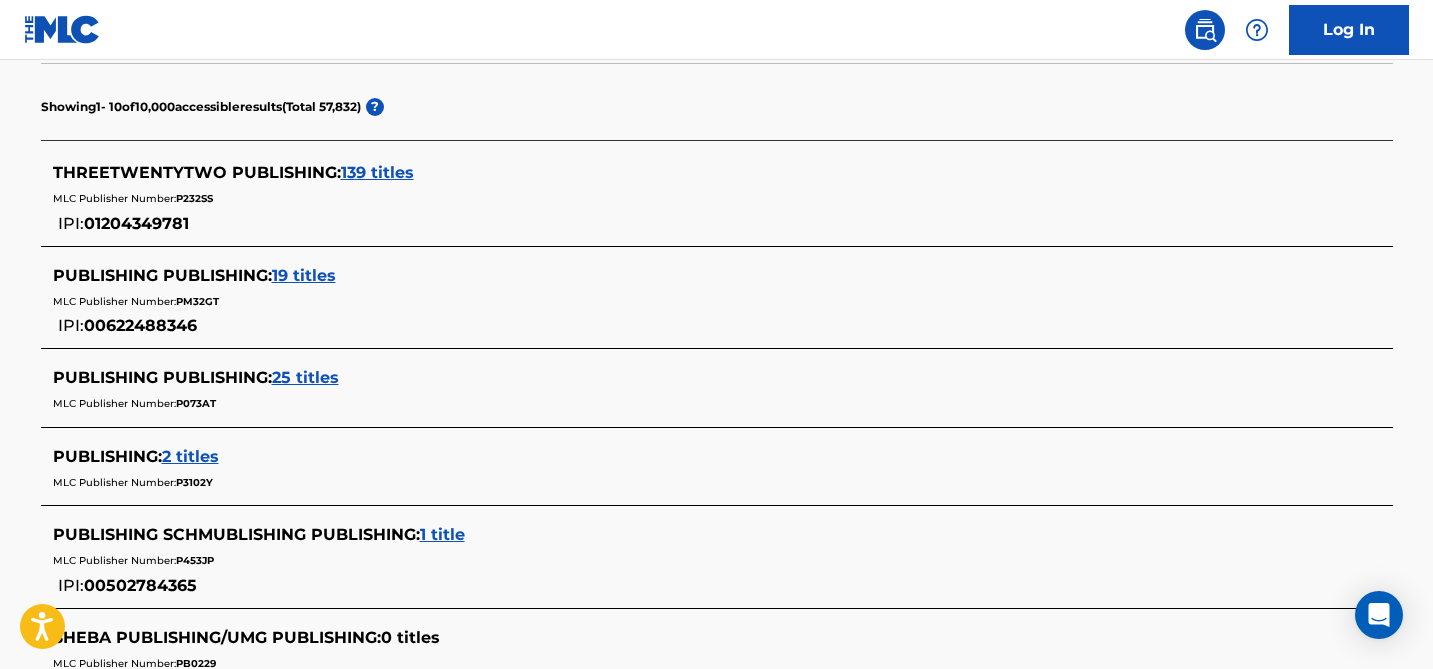 click on "MLC Publisher Number:" at bounding box center [114, 198] 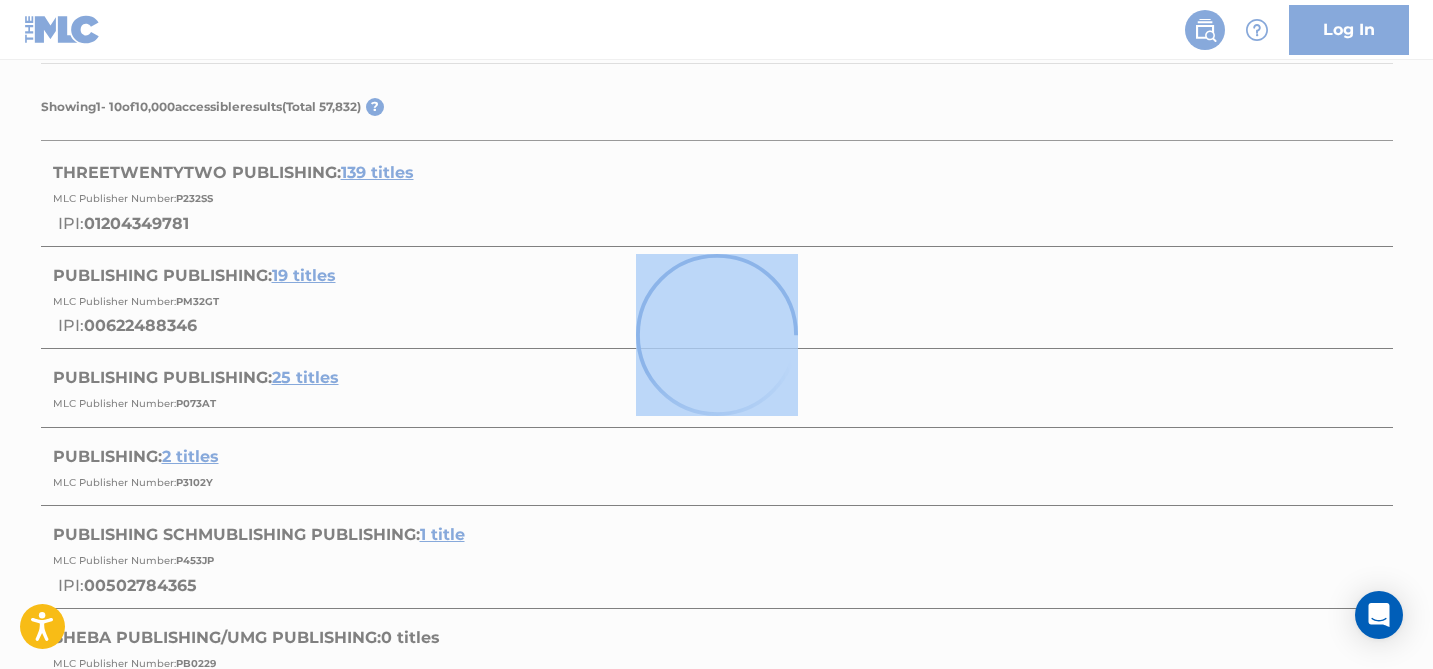 click at bounding box center (716, 334) 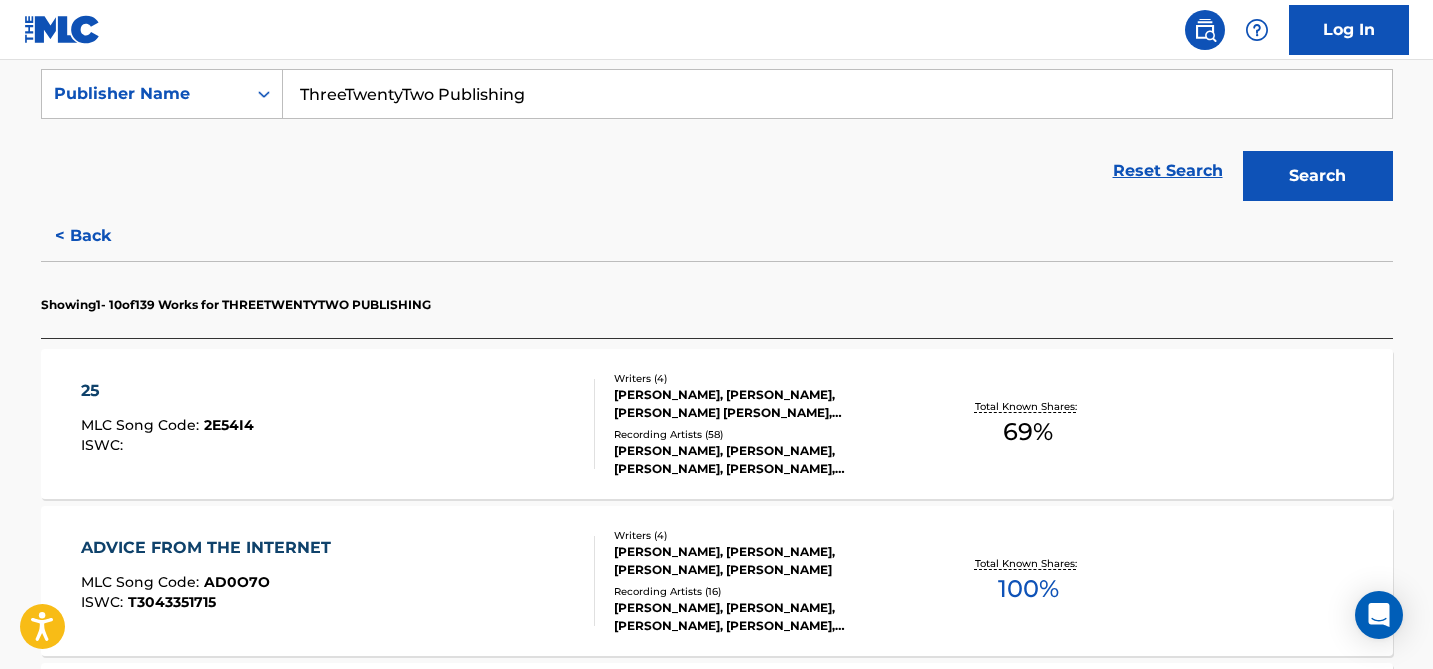 scroll, scrollTop: 436, scrollLeft: 0, axis: vertical 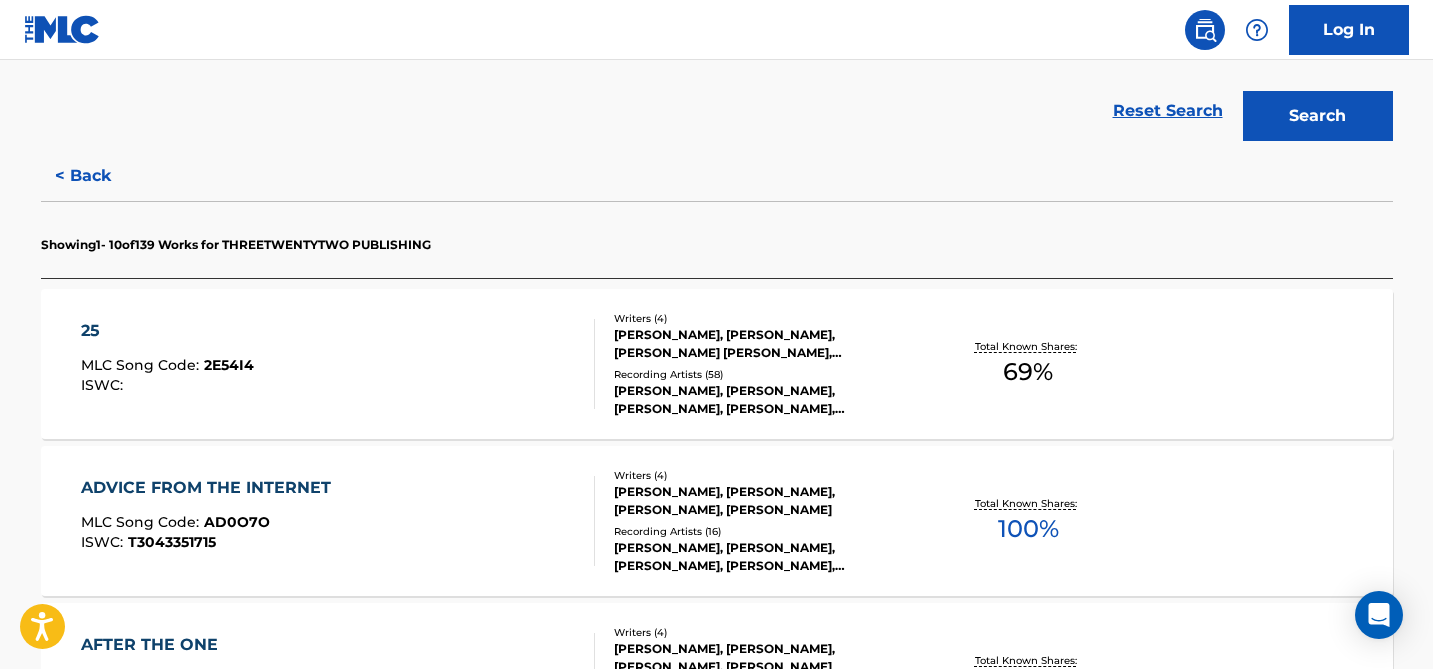 click on "25 MLC Song Code : 2E54I4 ISWC :" at bounding box center (338, 364) 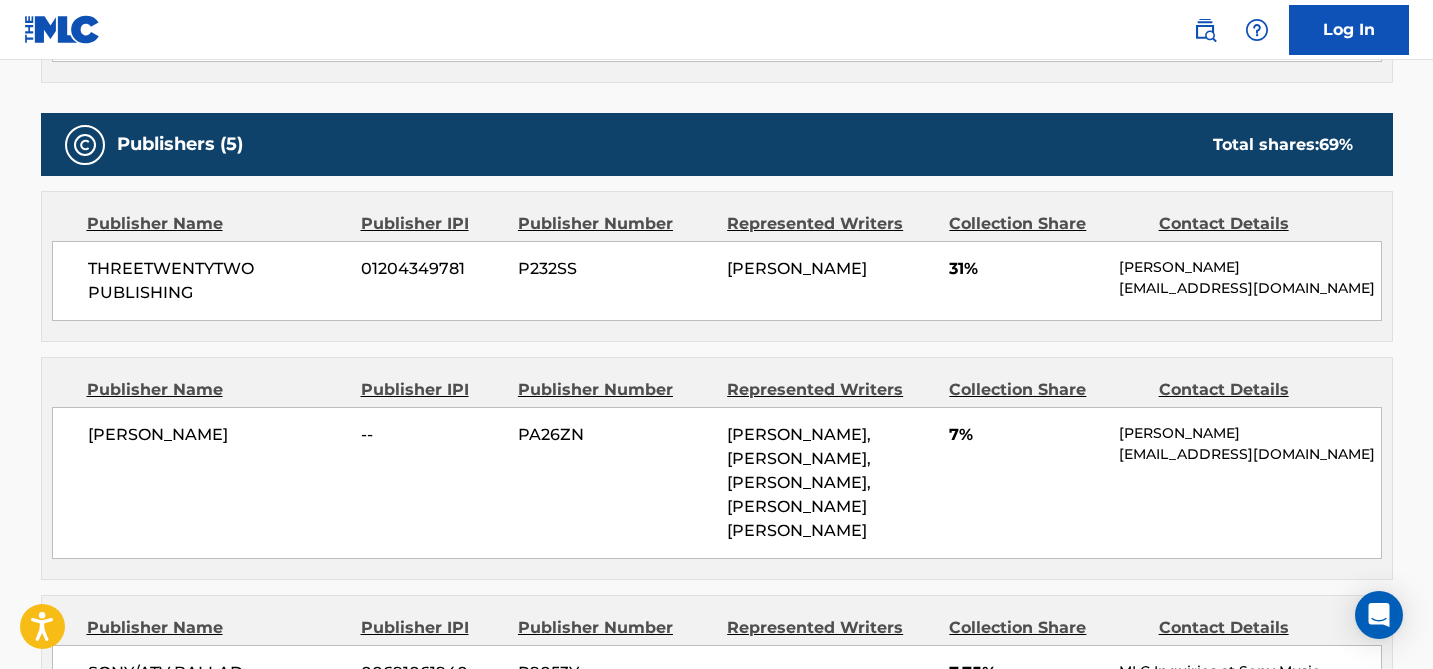scroll, scrollTop: 898, scrollLeft: 0, axis: vertical 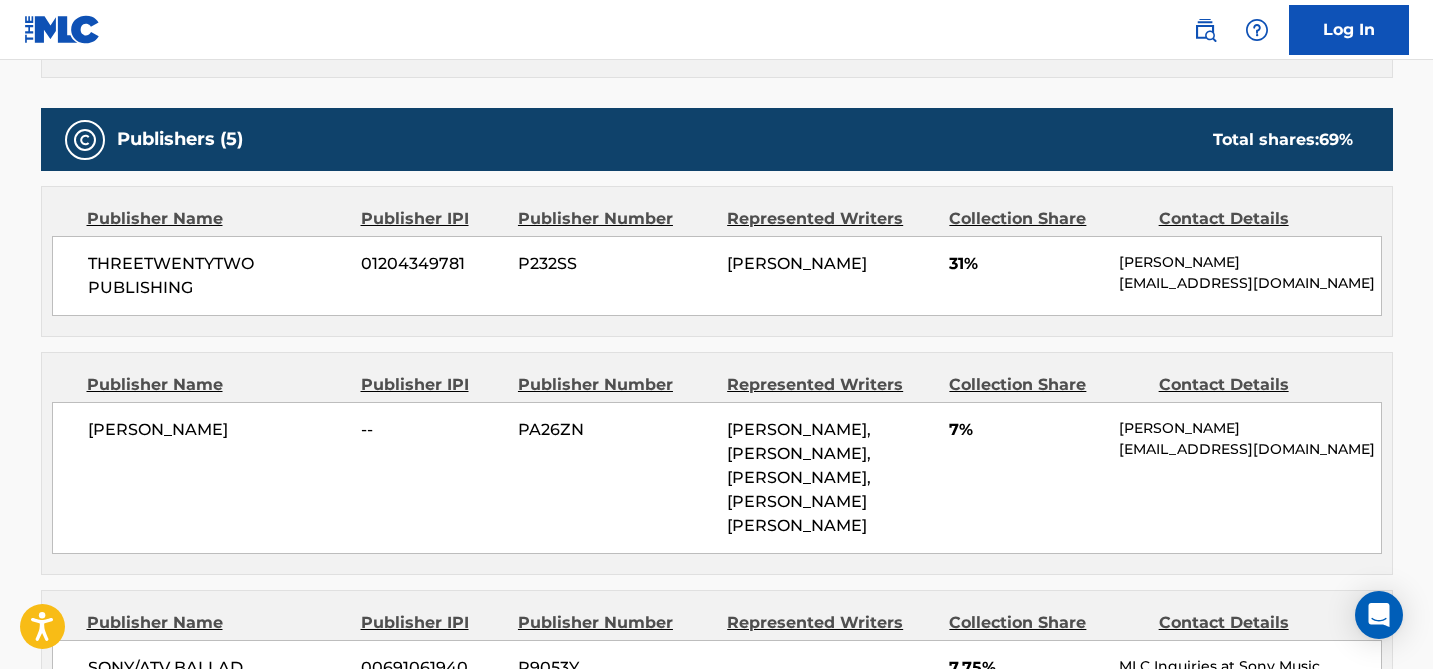 click on "01204349781" at bounding box center (432, 264) 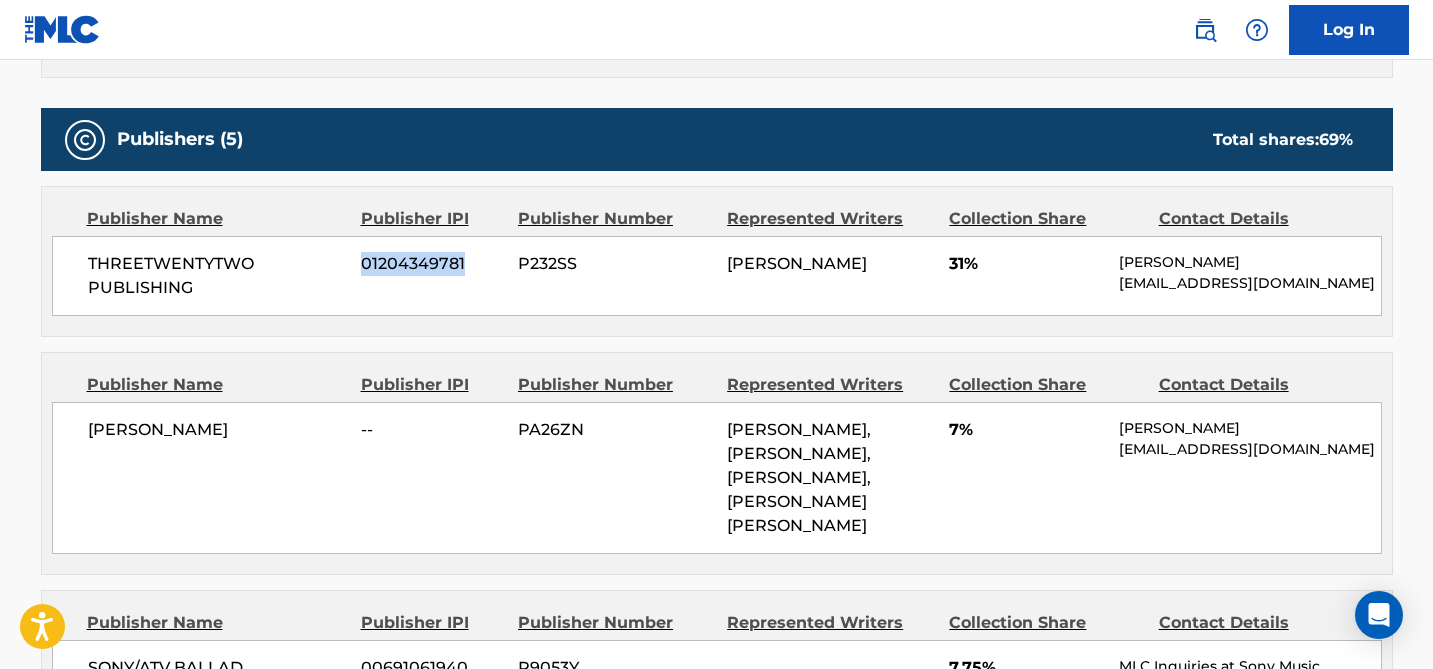 click on "P232SS" at bounding box center [615, 264] 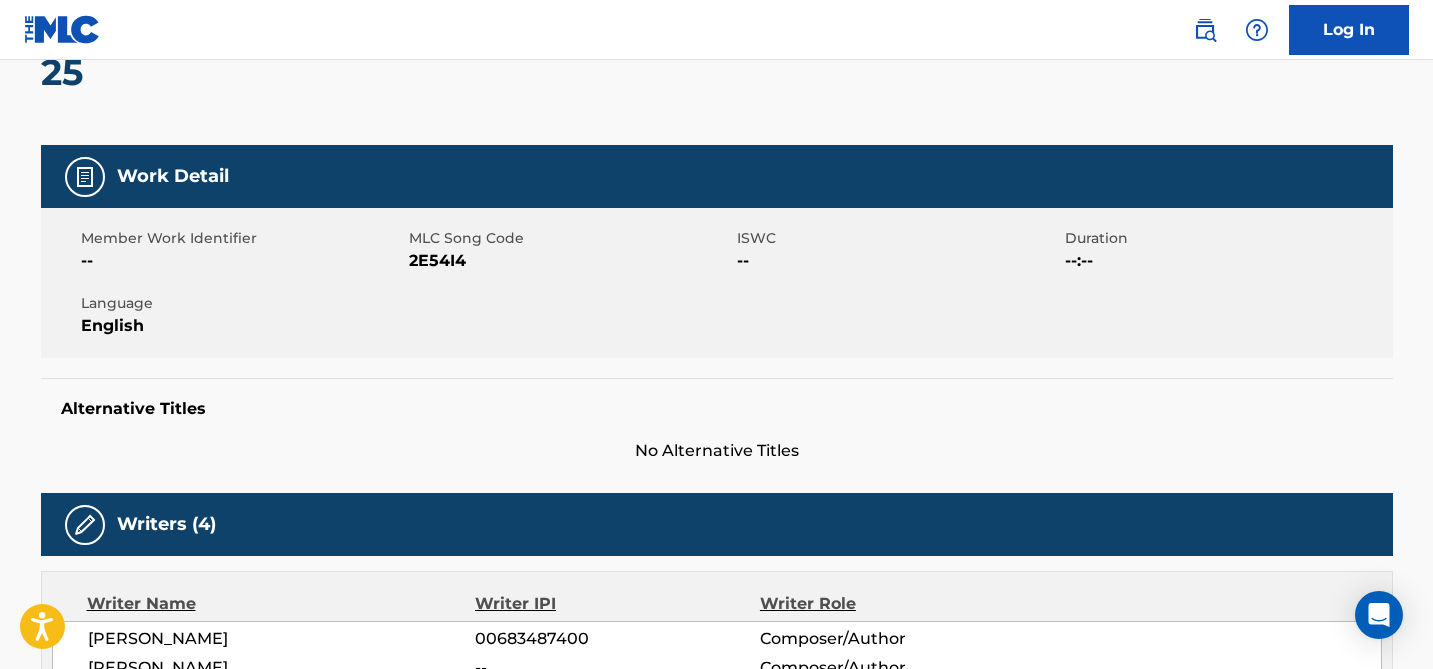 scroll, scrollTop: 0, scrollLeft: 0, axis: both 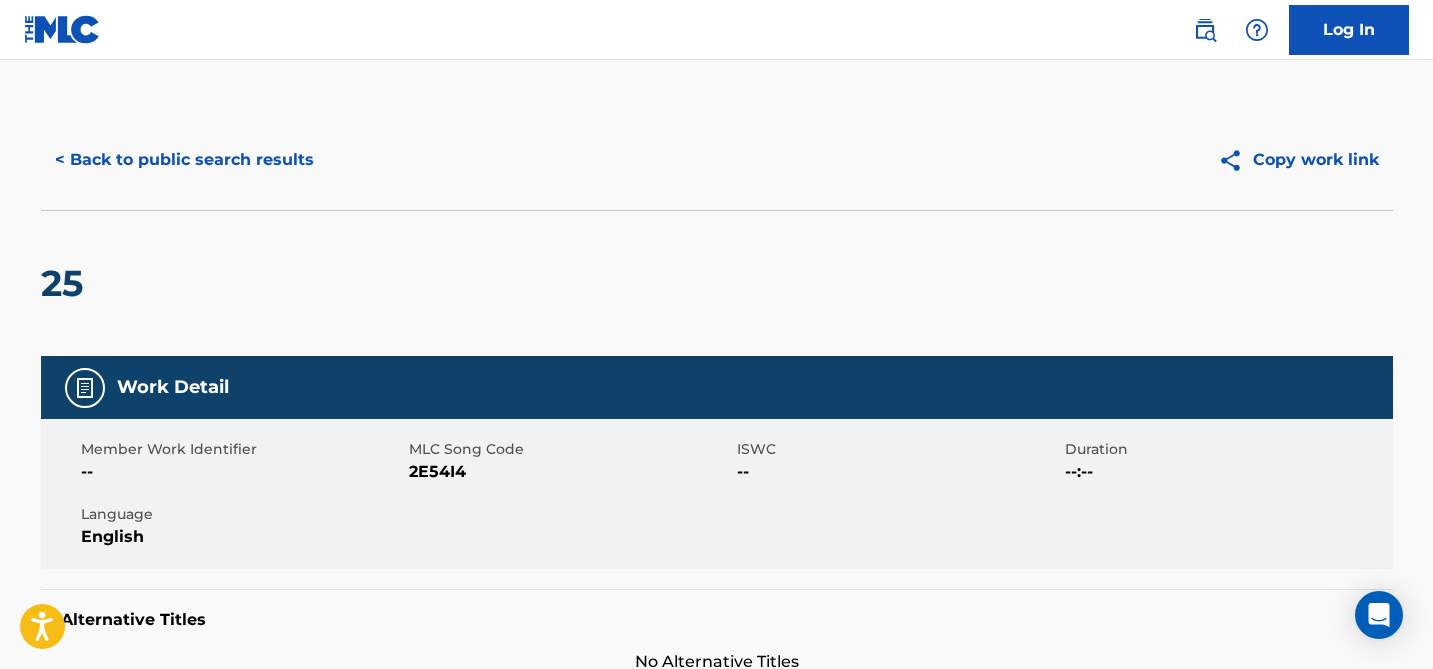click on "< Back to public search results" at bounding box center [184, 160] 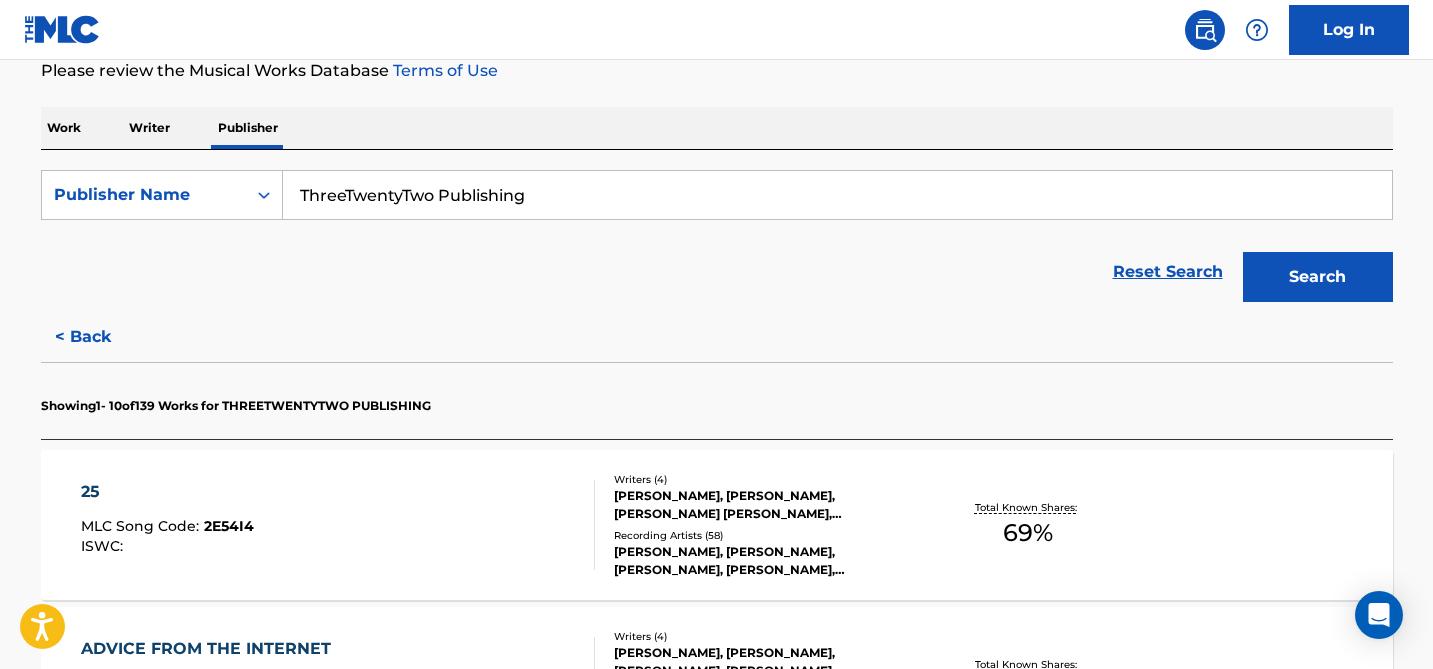 scroll, scrollTop: 327, scrollLeft: 0, axis: vertical 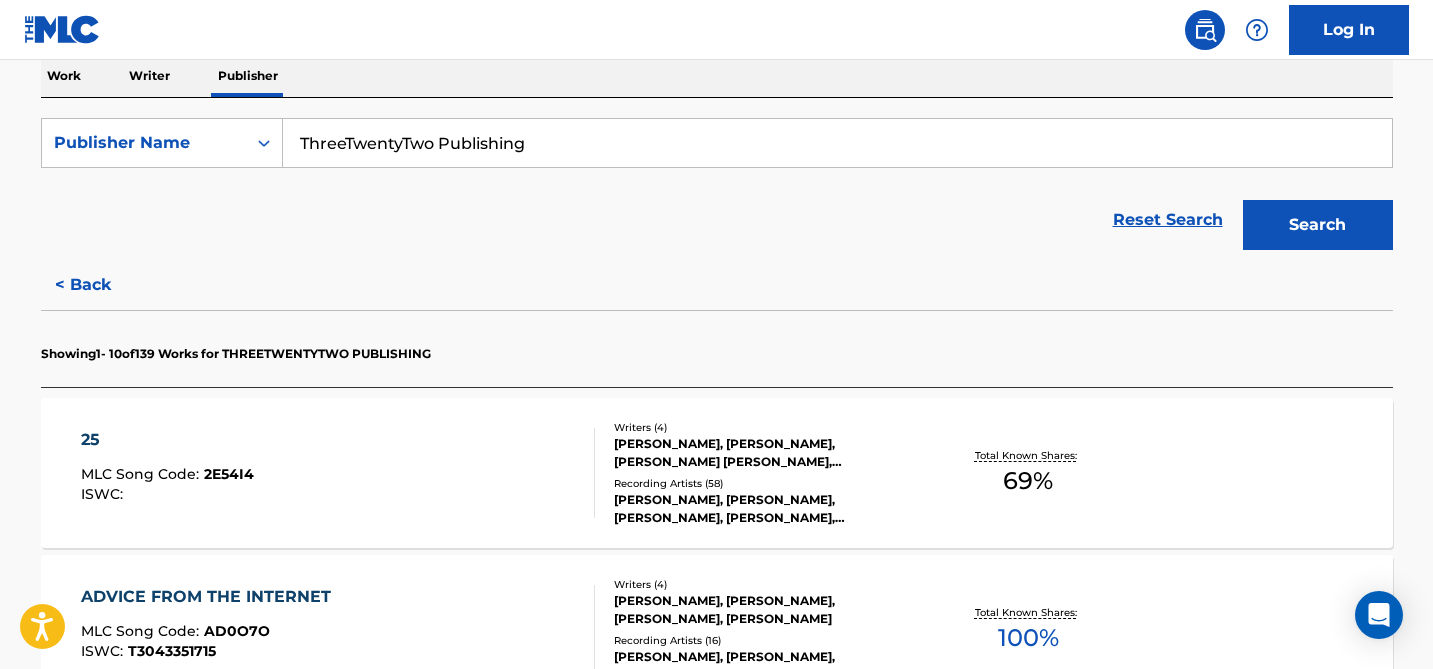 click on "< Back Showing  1  -   10  of  139   Works for THREETWENTYTWO PUBLISHING   25 MLC Song Code : 2E54I4 ISWC : Writers ( 4 ) [PERSON_NAME], [PERSON_NAME], [PERSON_NAME] [PERSON_NAME], [PERSON_NAME] Recording Artists ( 58 ) [PERSON_NAME], [PERSON_NAME], [PERSON_NAME], [PERSON_NAME], [PERSON_NAME] Total Known Shares: 69 % ADVICE FROM THE INTERNET MLC Song Code : AD0O7O ISWC : T3043351715 Writers ( 4 ) [PERSON_NAME], [PERSON_NAME], [PERSON_NAME], [PERSON_NAME] Recording Artists ( 16 ) [PERSON_NAME], [PERSON_NAME], [PERSON_NAME], [PERSON_NAME], [PERSON_NAME] Total Known Shares: 100 % AFTER THE ONE MLC Song Code : AX6IBN ISWC : Writers ( 4 ) [PERSON_NAME], [PERSON_NAME], [PERSON_NAME], [PERSON_NAME] Recording Artists ( 15 ) [PERSON_NAME], [PERSON_NAME], [PERSON_NAME], [PERSON_NAME], [PERSON_NAME] Total Known Shares: 76.67 % ALL GIRLS GO TO HEAVEN MLC Song Code : AE5QI6 ISWC : Writers ( 4 ) [PERSON_NAME], [PERSON_NAME][US_STATE] [PERSON_NAME] [PERSON_NAME] Recording Artists ( 36 ) [PERSON_NAME], [PERSON_NAME], [PERSON_NAME], [PERSON_NAME], [PERSON_NAME] 75 % : :" at bounding box center (717, 1178) 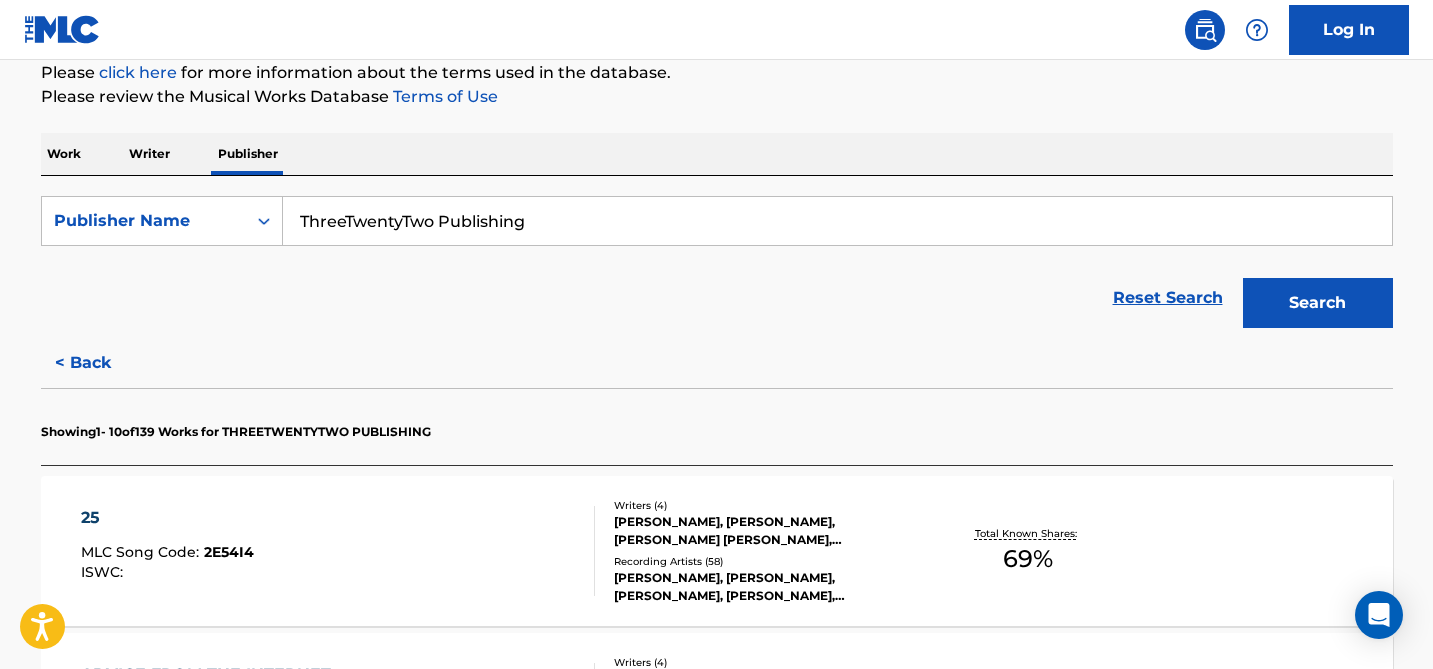 scroll, scrollTop: 235, scrollLeft: 0, axis: vertical 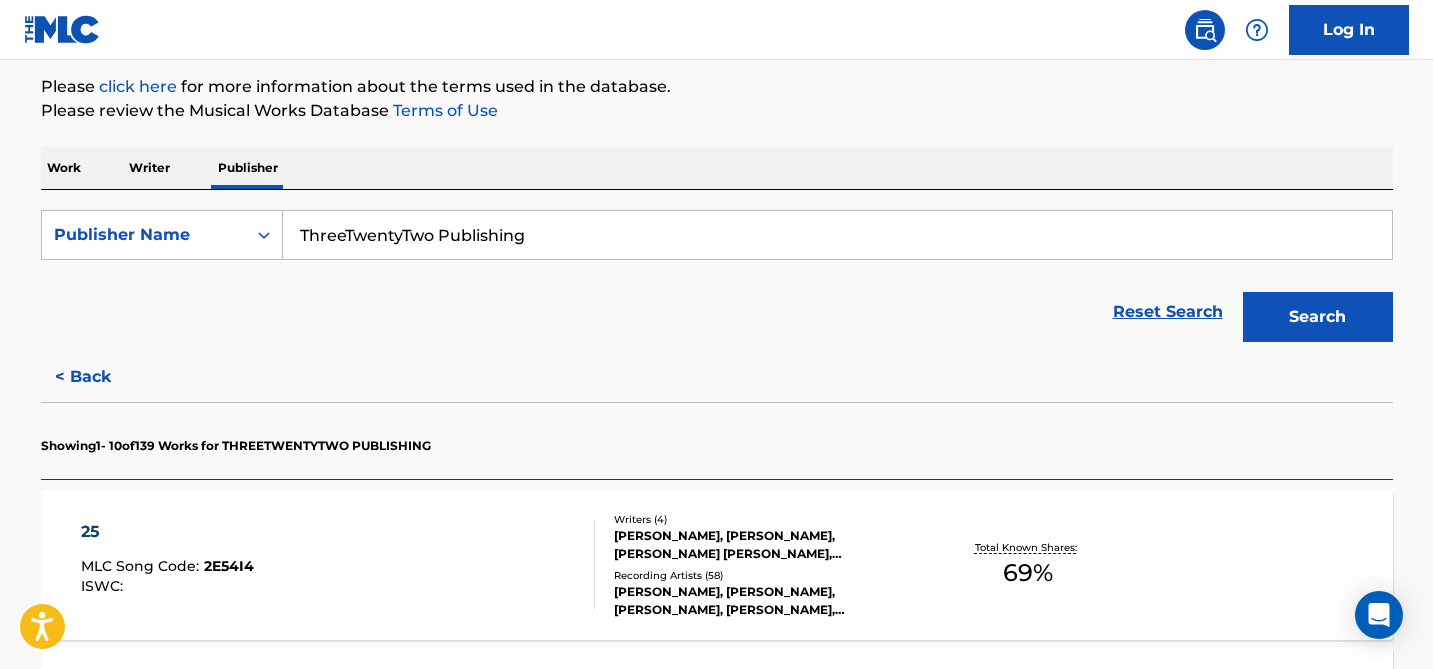 click on "< Back" at bounding box center [101, 377] 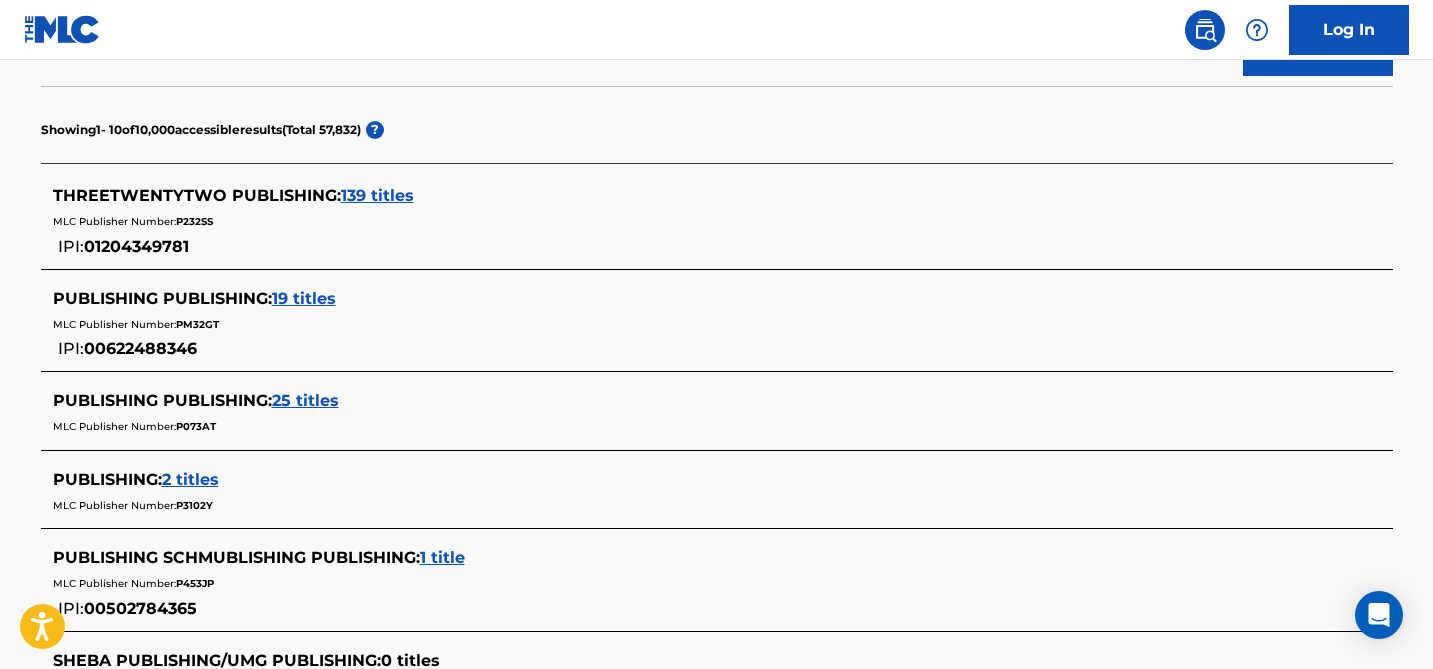 scroll, scrollTop: 506, scrollLeft: 0, axis: vertical 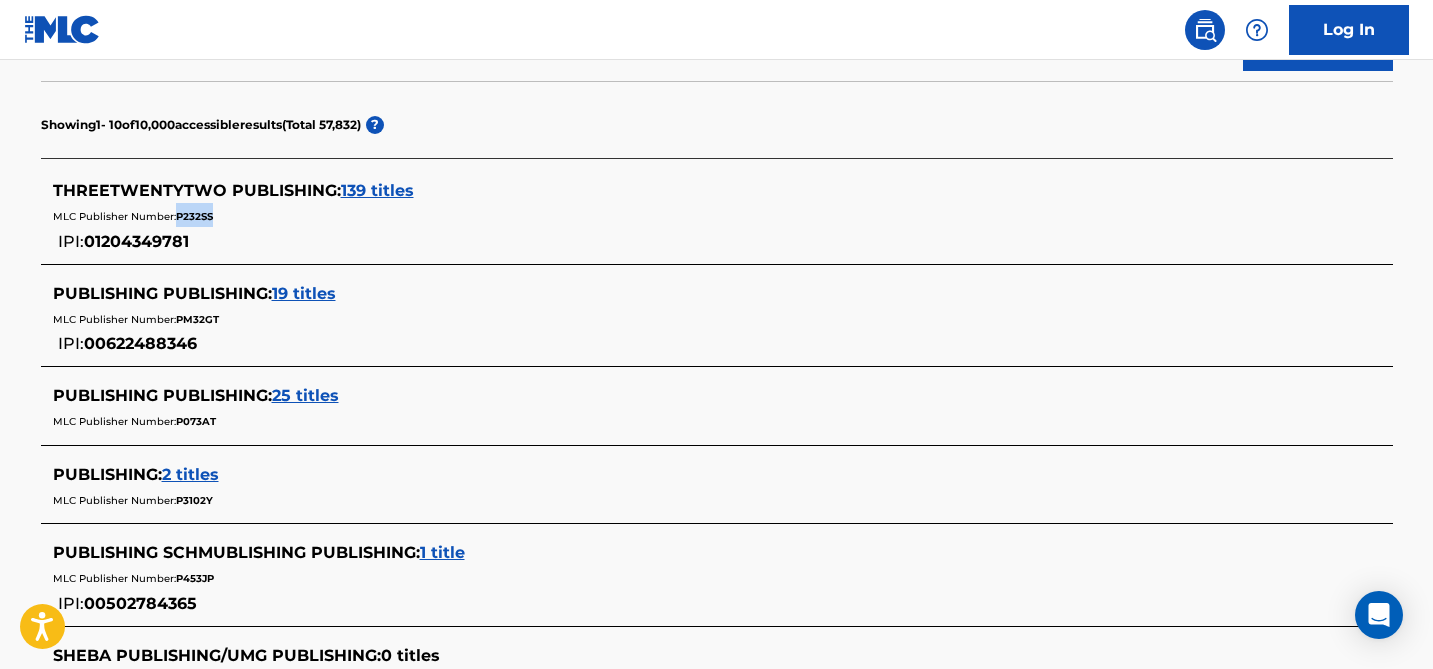 copy on "P232SS" 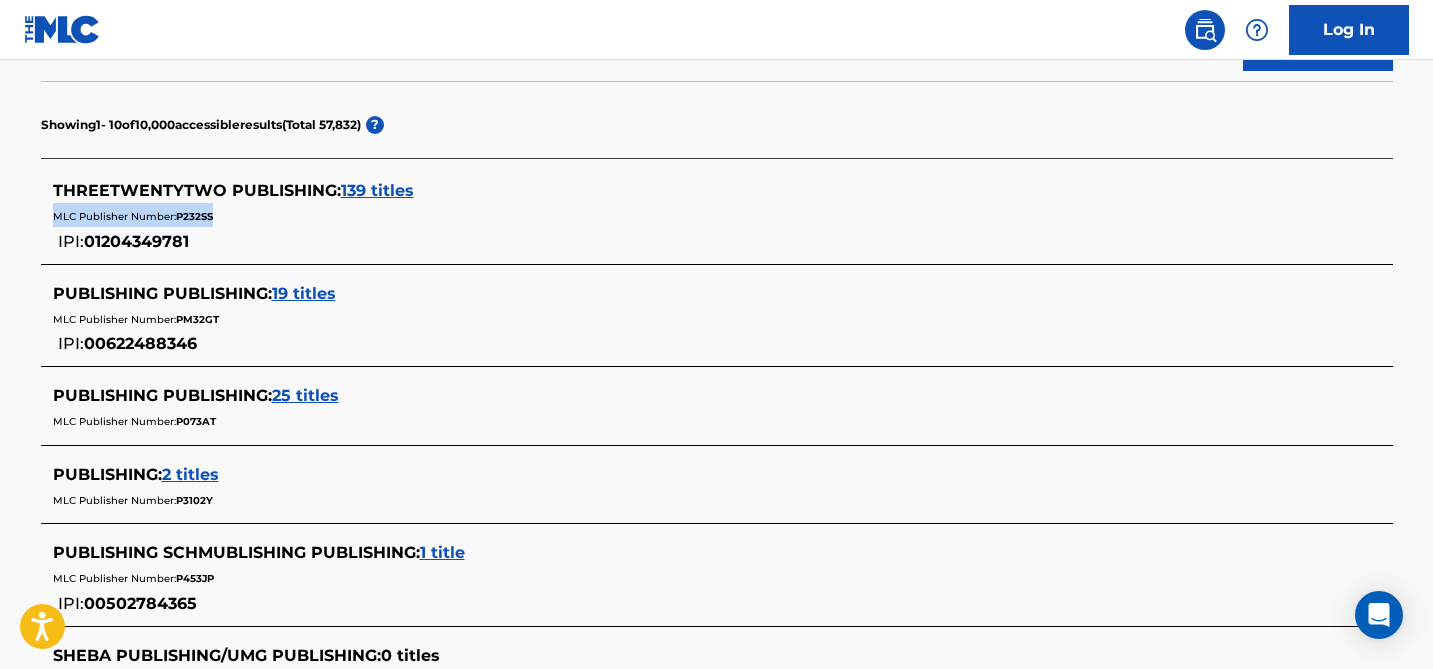 copy on "MLC Publisher Number:  P232SS" 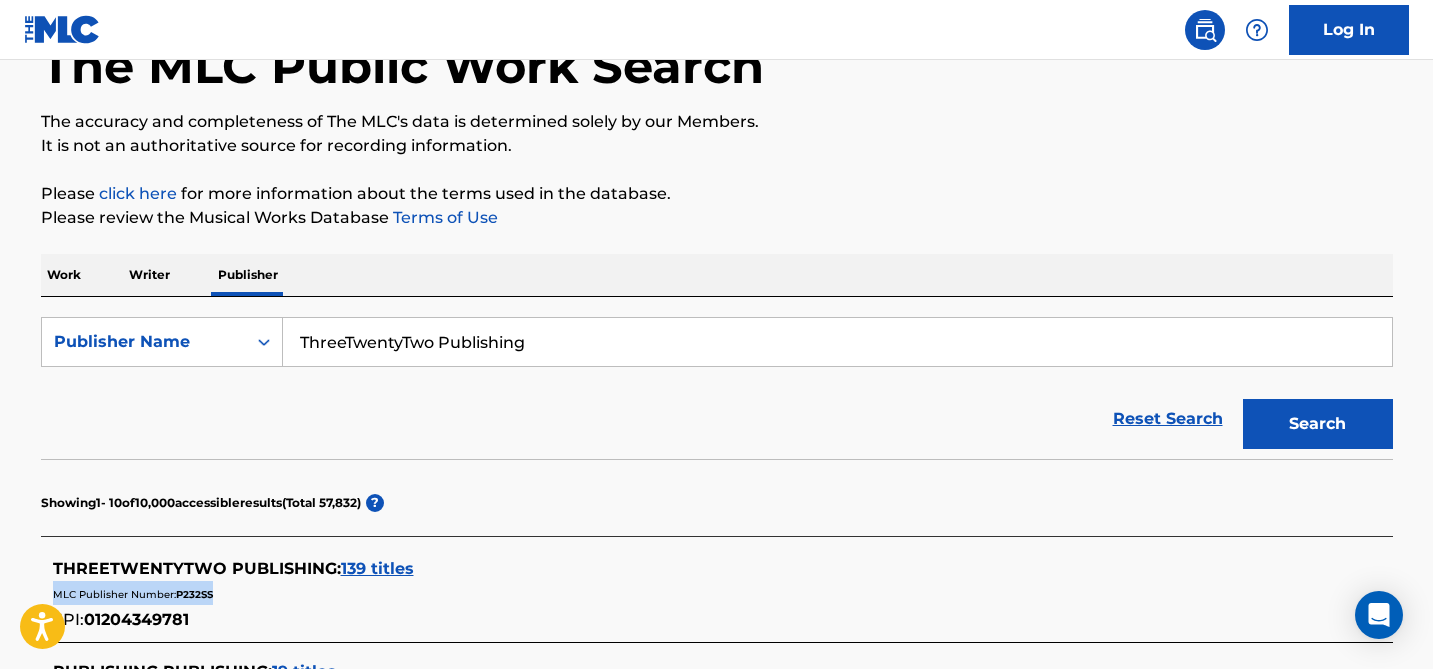 click on "ThreeTwentyTwo Publishing" at bounding box center (837, 342) 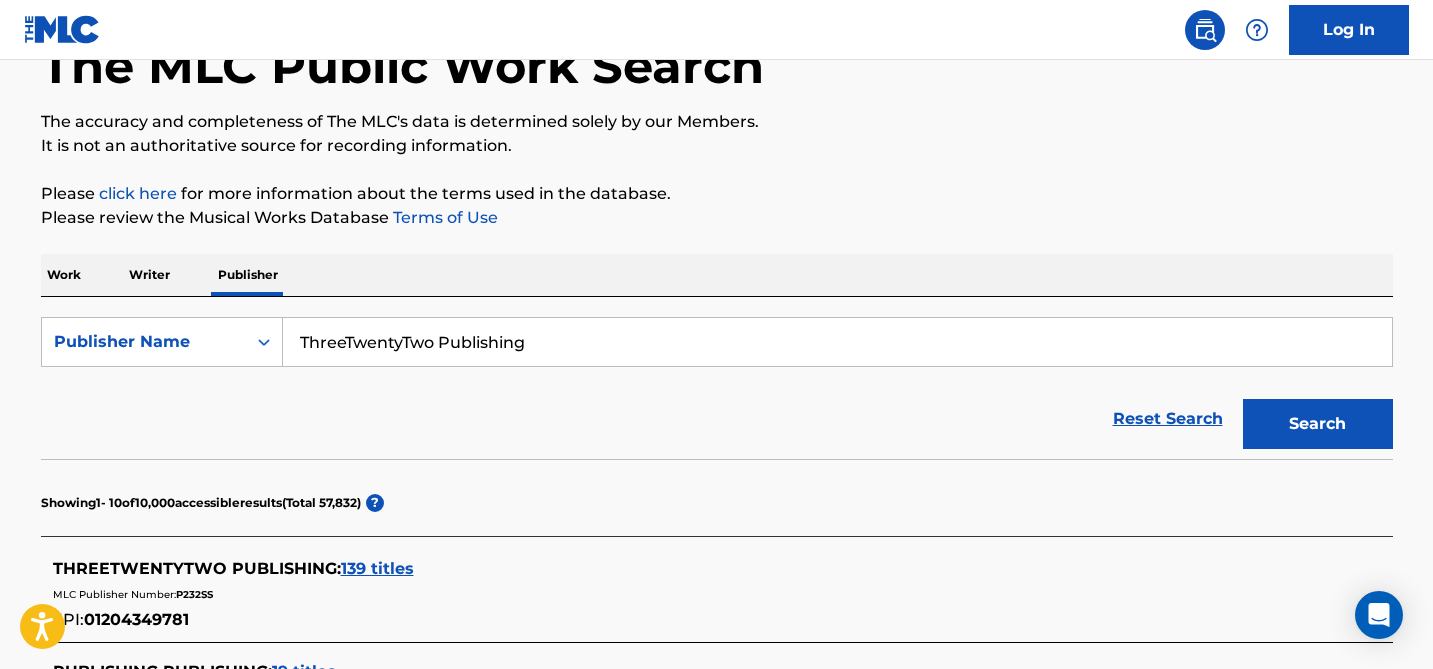 click on "ThreeTwentyTwo Publishing" at bounding box center (837, 342) 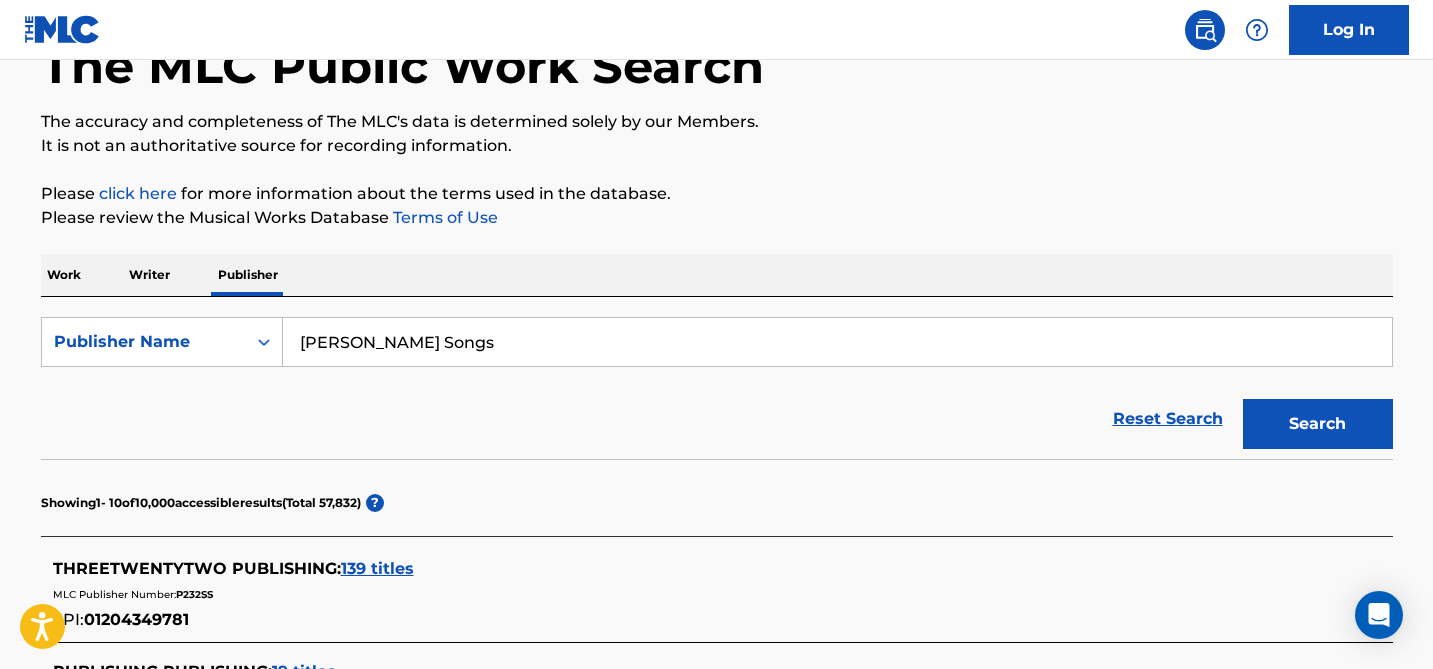 type on "[PERSON_NAME] Songs" 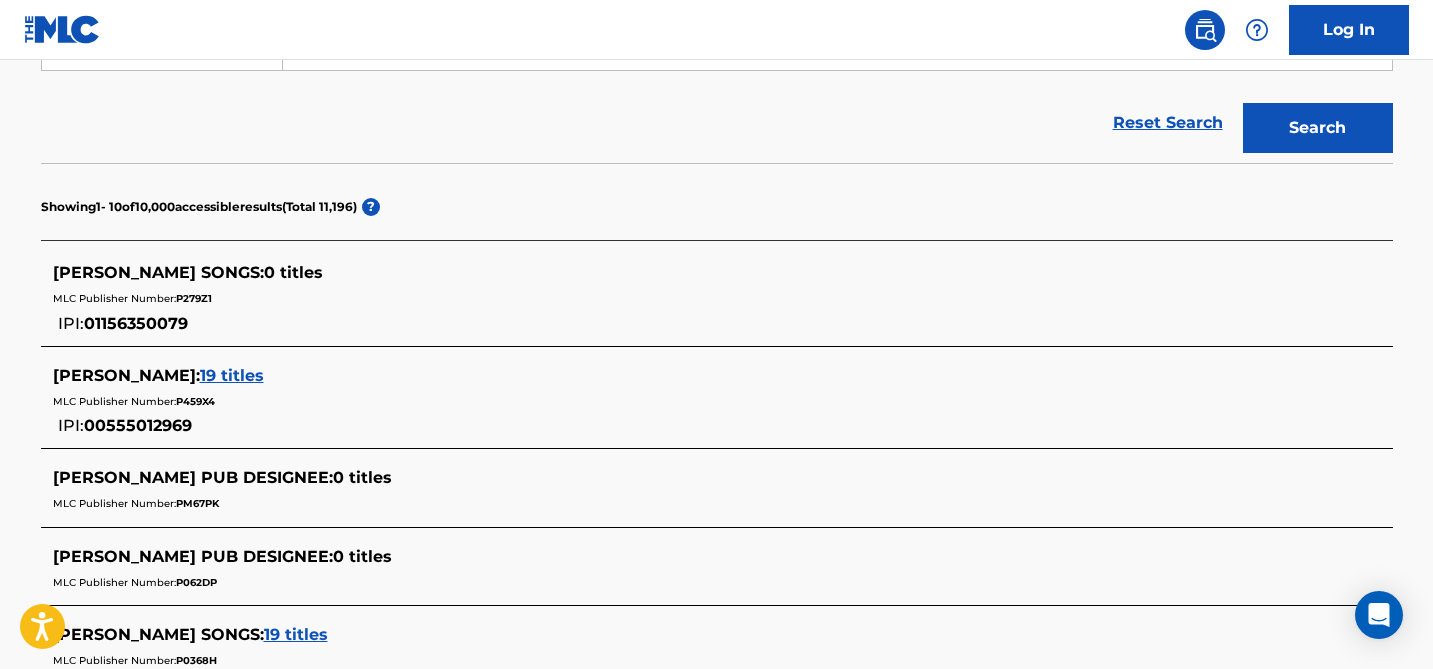 scroll, scrollTop: 426, scrollLeft: 0, axis: vertical 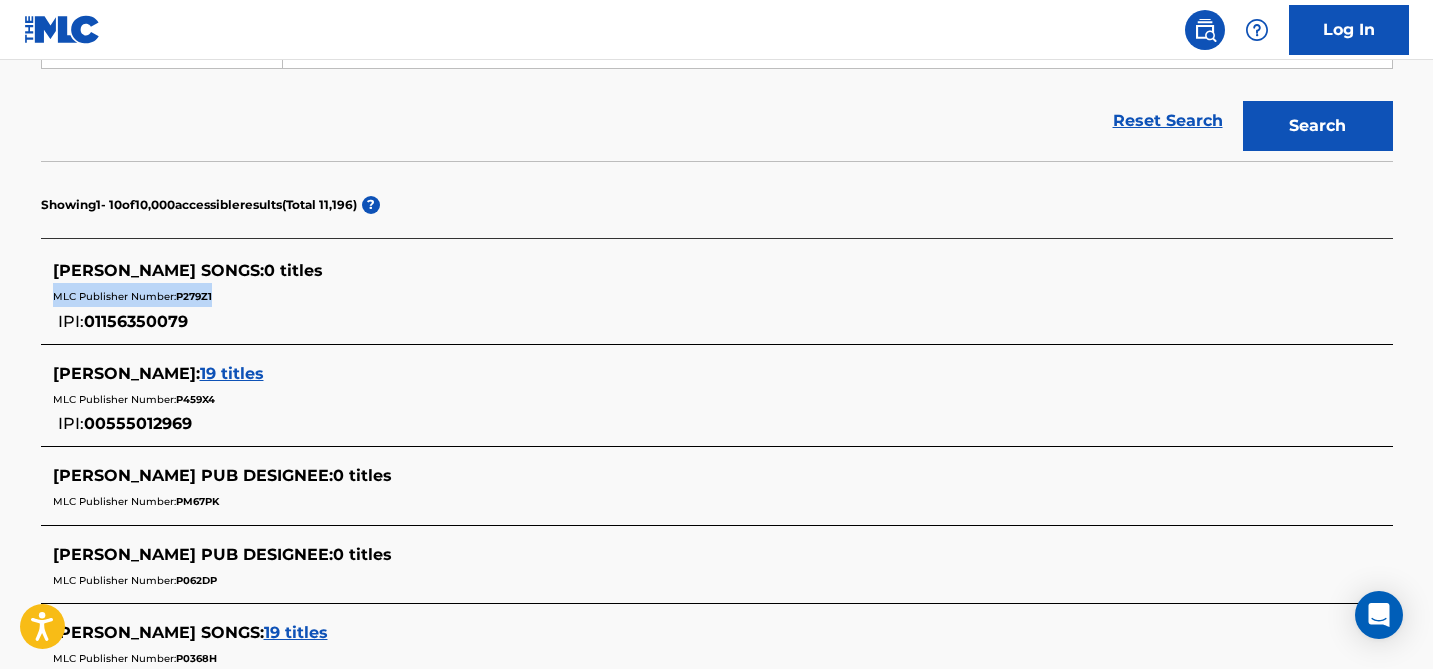 copy on "MLC Publisher Number:  P279Z1" 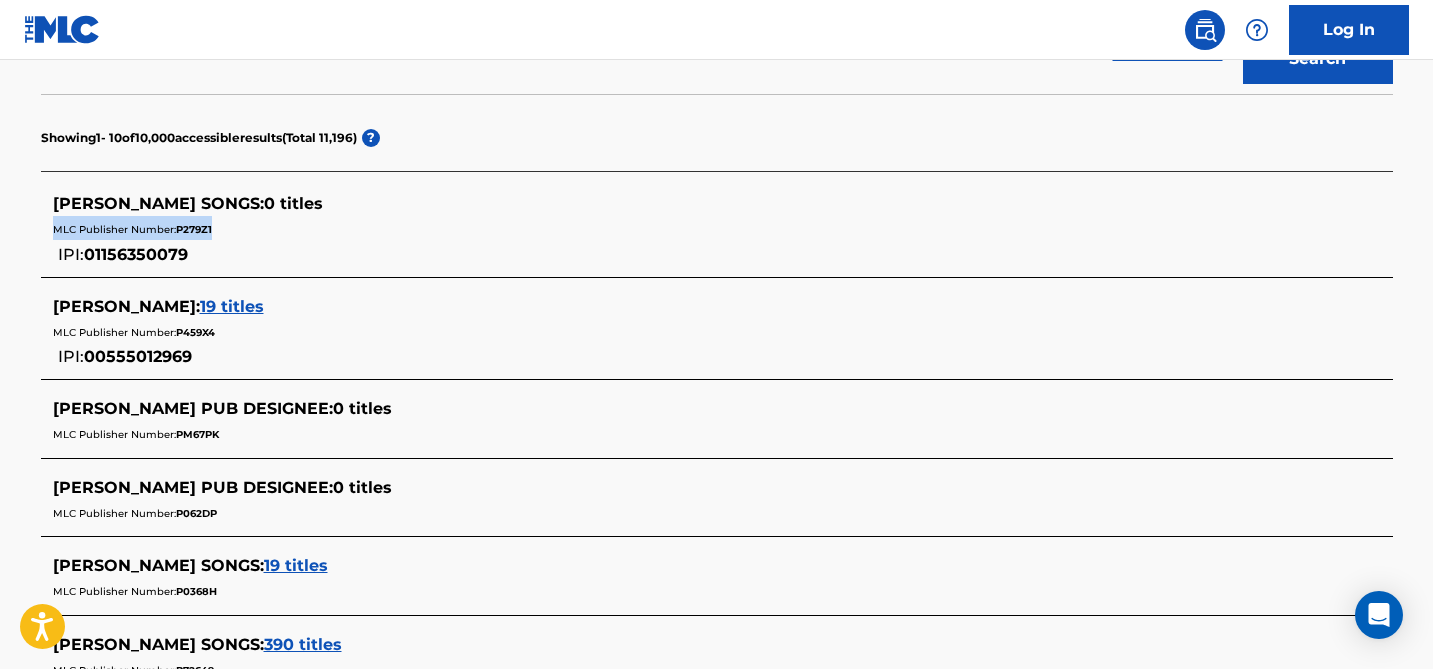 scroll, scrollTop: 514, scrollLeft: 0, axis: vertical 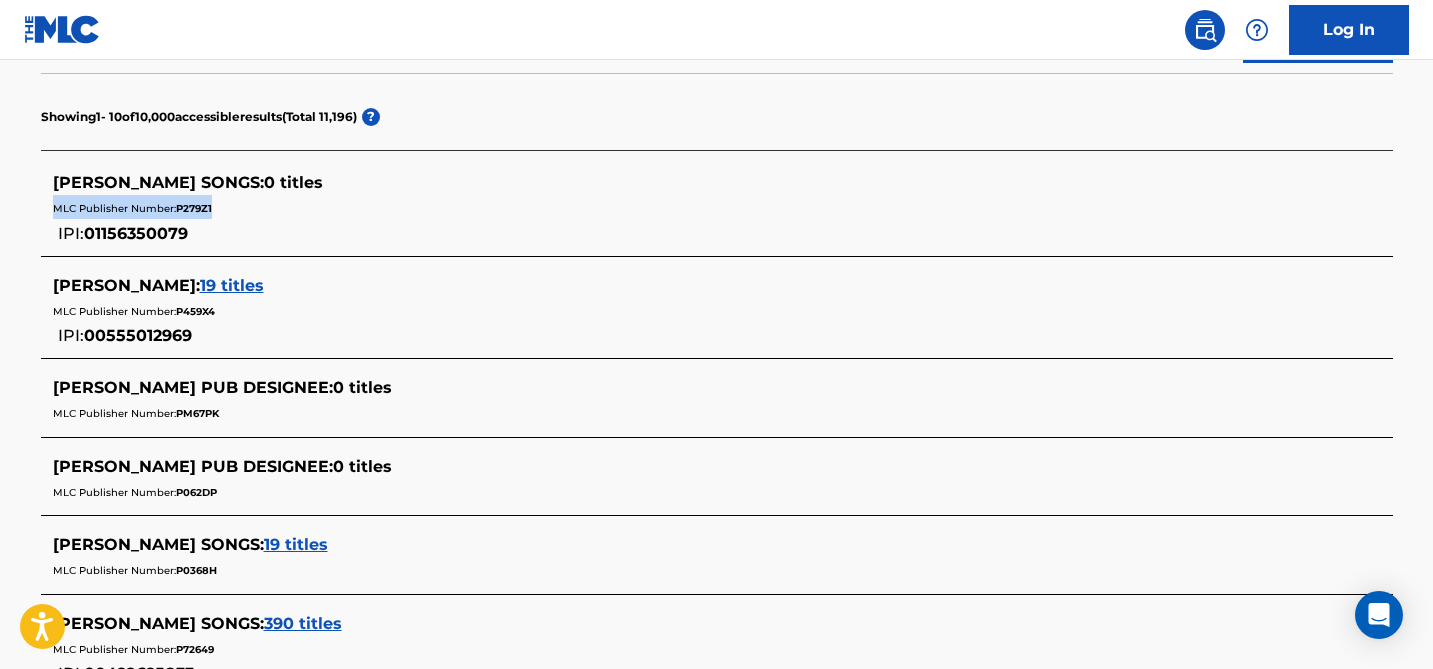 copy on "MLC Publisher Number:  P279Z1" 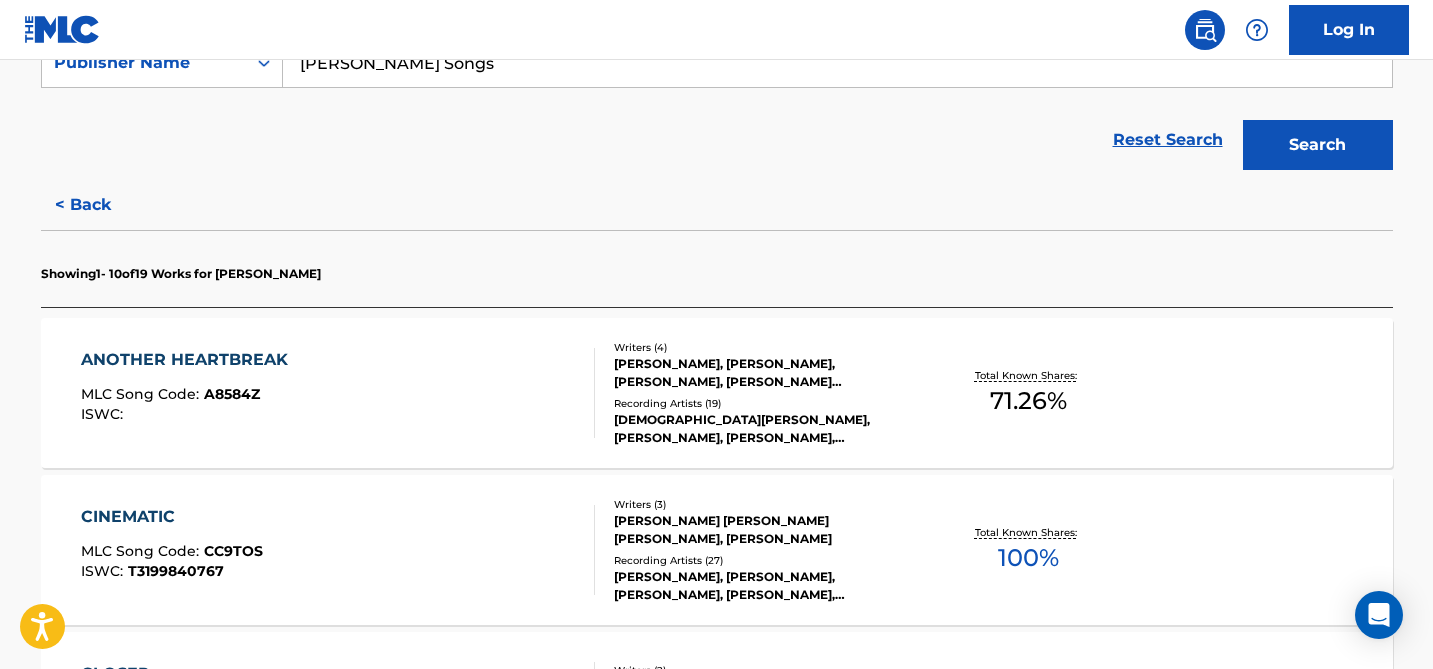 scroll, scrollTop: 0, scrollLeft: 0, axis: both 